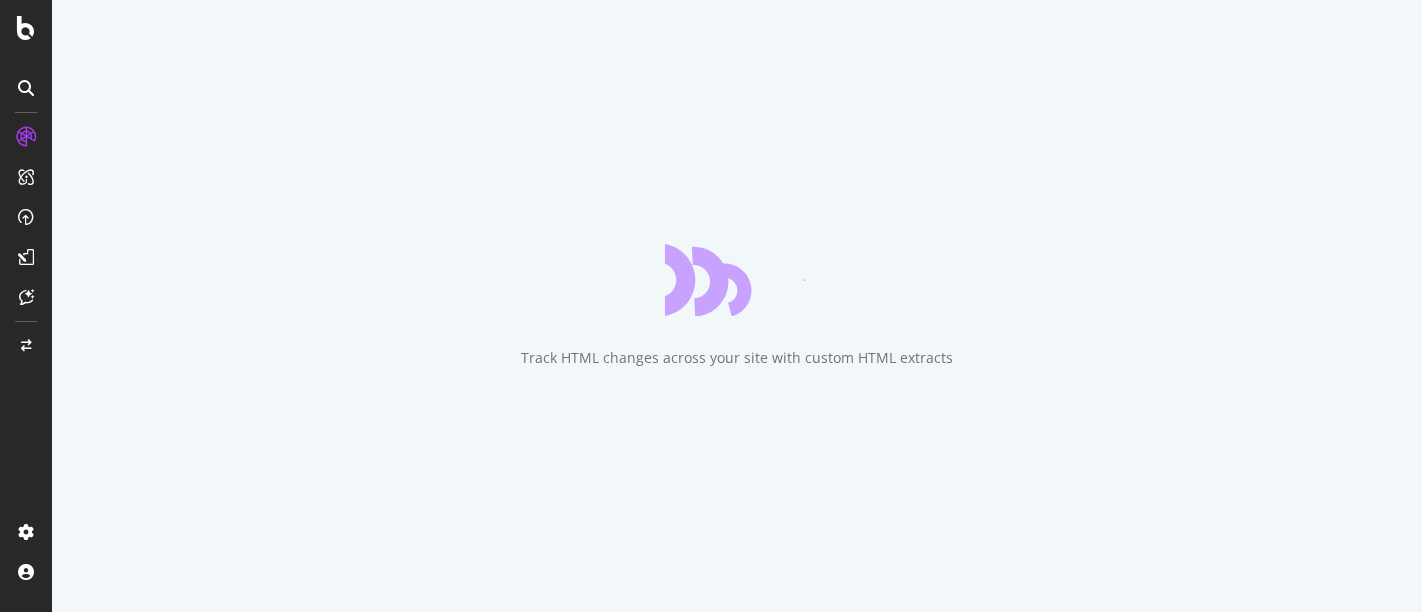 scroll, scrollTop: 0, scrollLeft: 0, axis: both 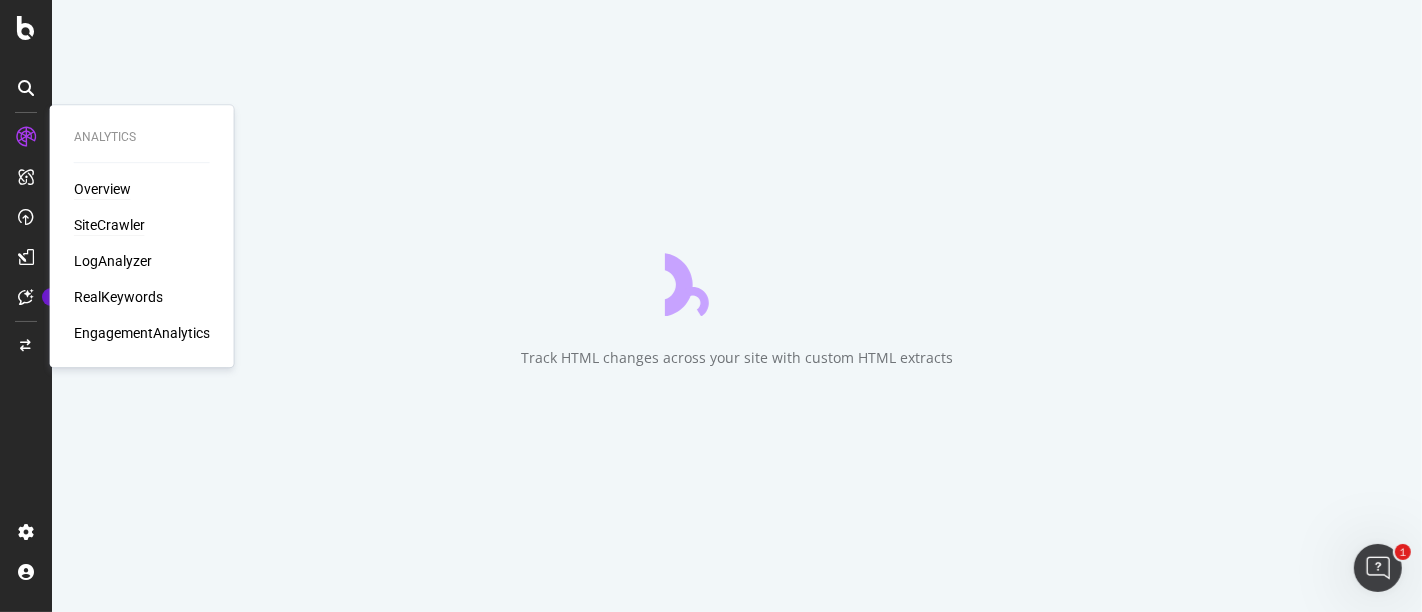 click on "Overview" at bounding box center (102, 189) 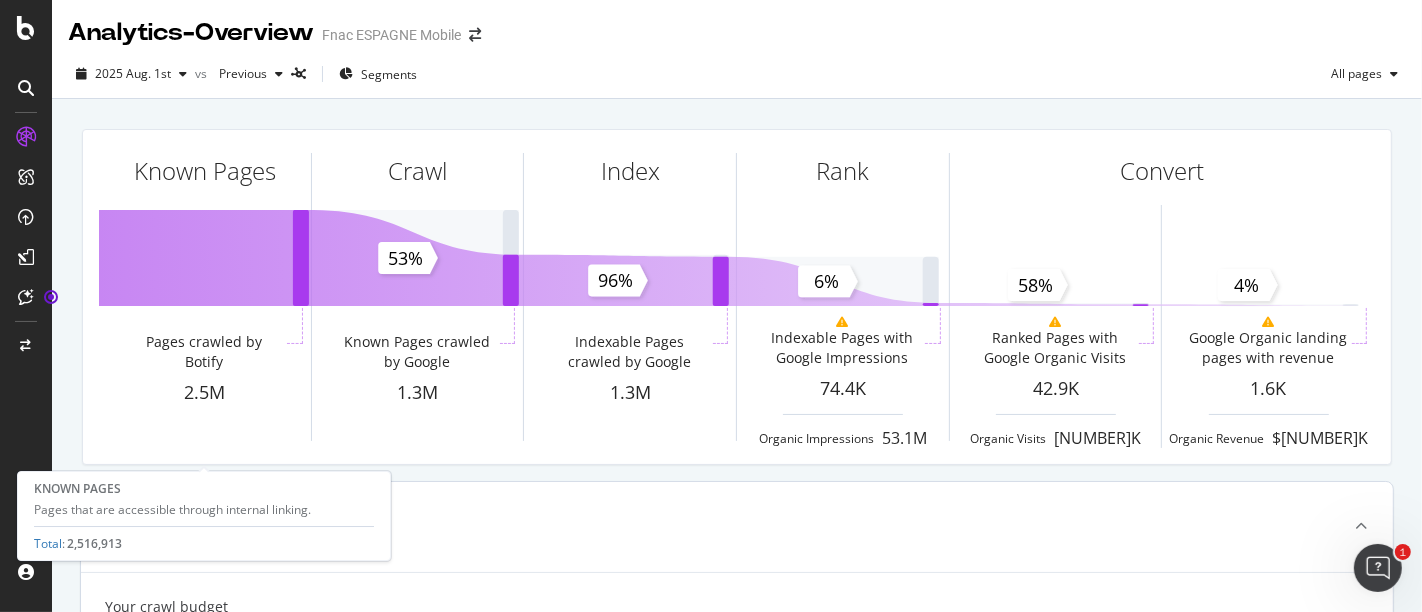 scroll, scrollTop: 1, scrollLeft: 0, axis: vertical 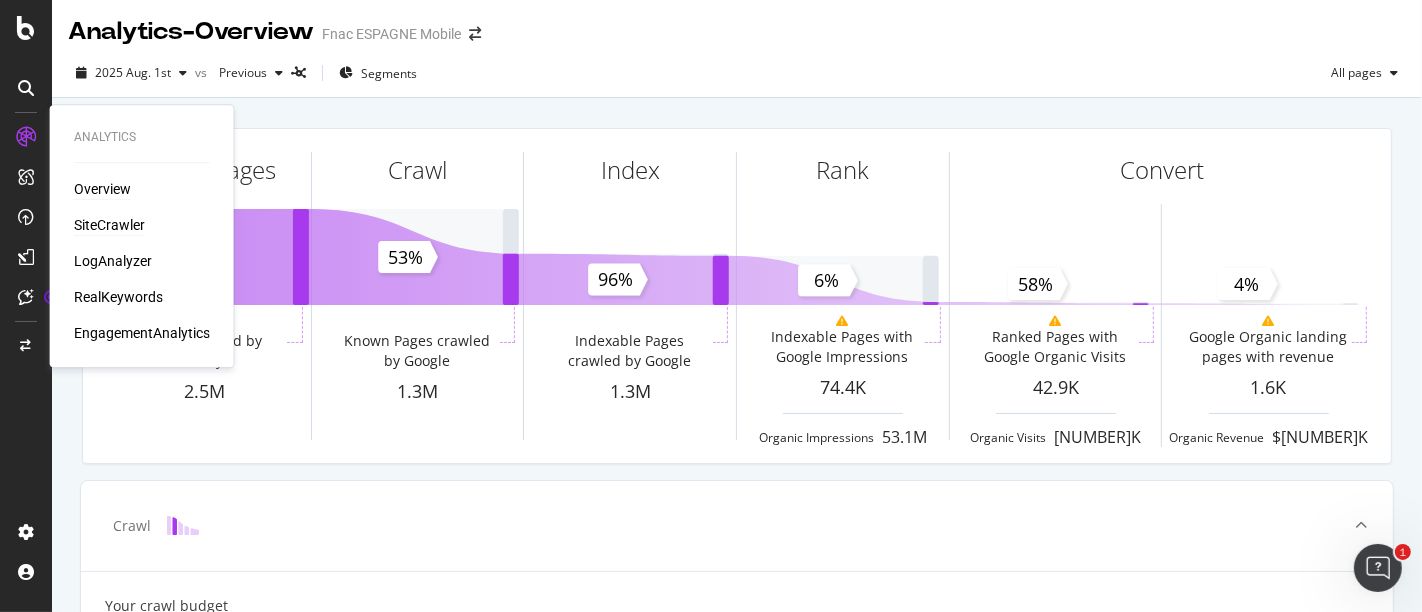 click on "SiteCrawler" at bounding box center [109, 225] 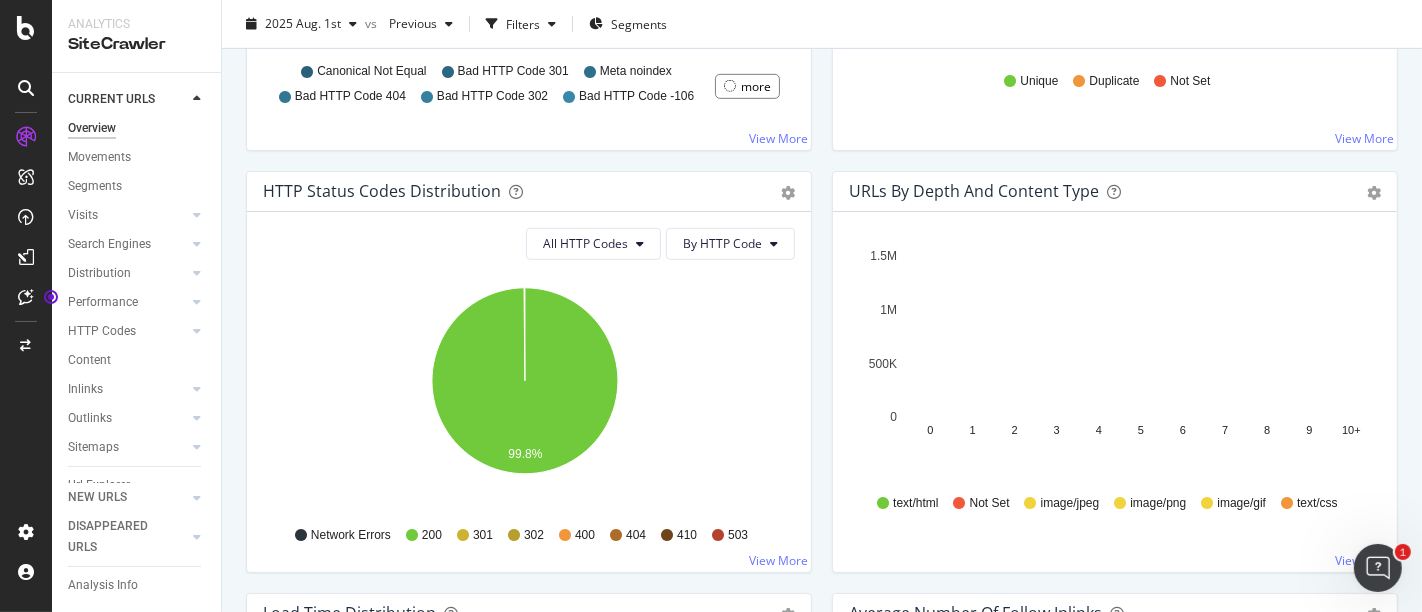 scroll, scrollTop: 971, scrollLeft: 0, axis: vertical 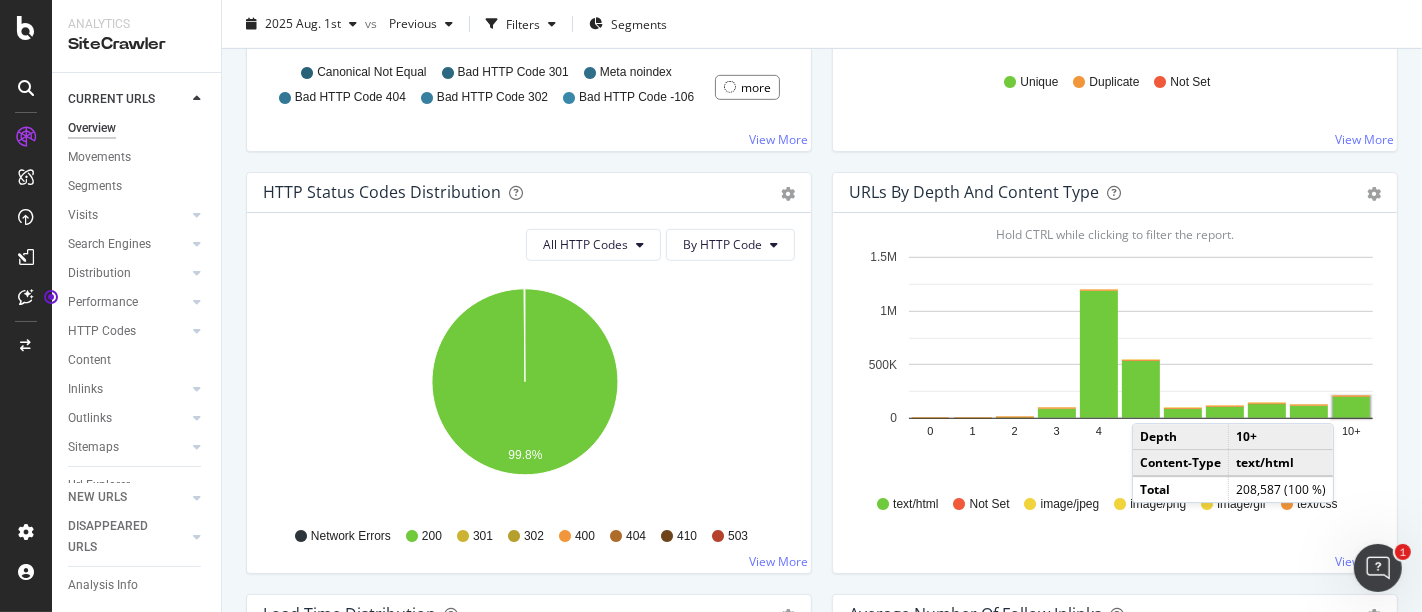 click 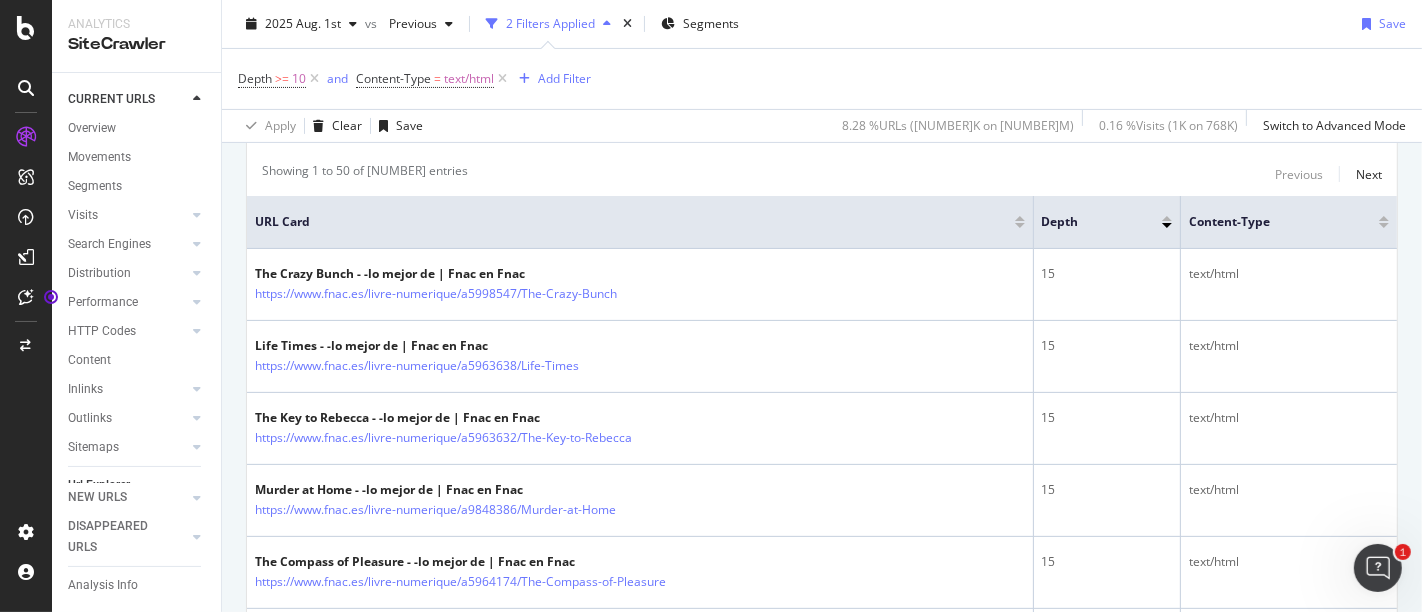 scroll, scrollTop: 0, scrollLeft: 0, axis: both 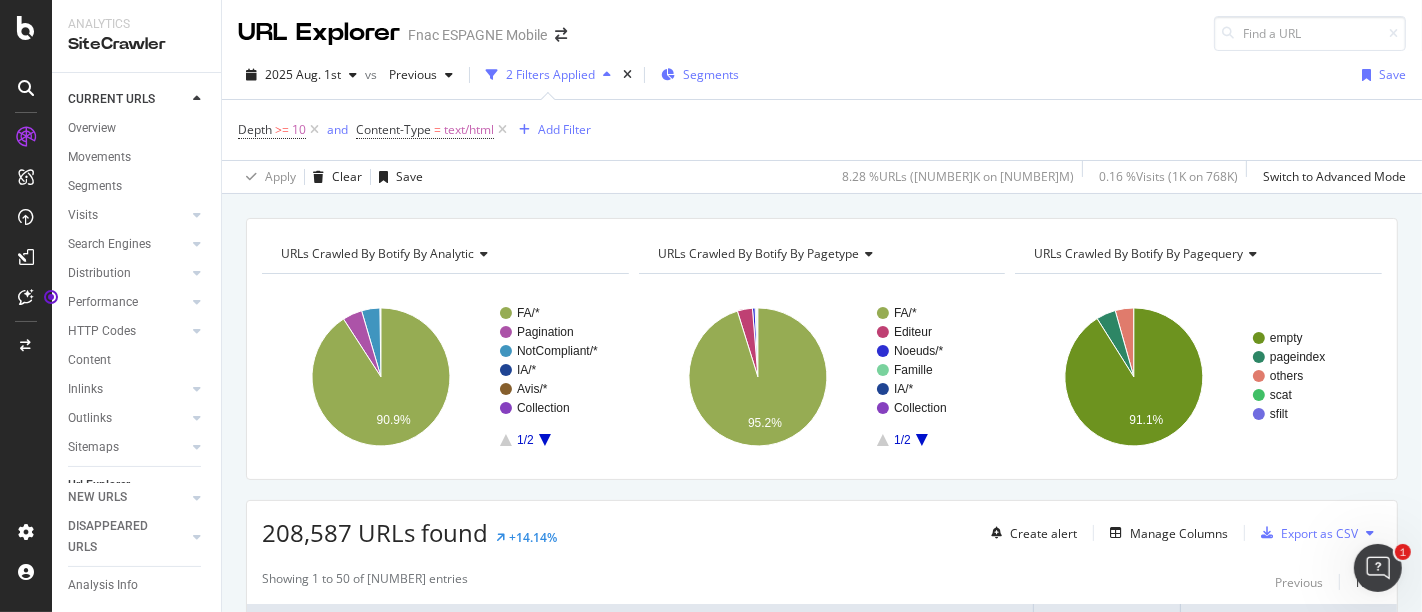 click on "Segments" at bounding box center (711, 74) 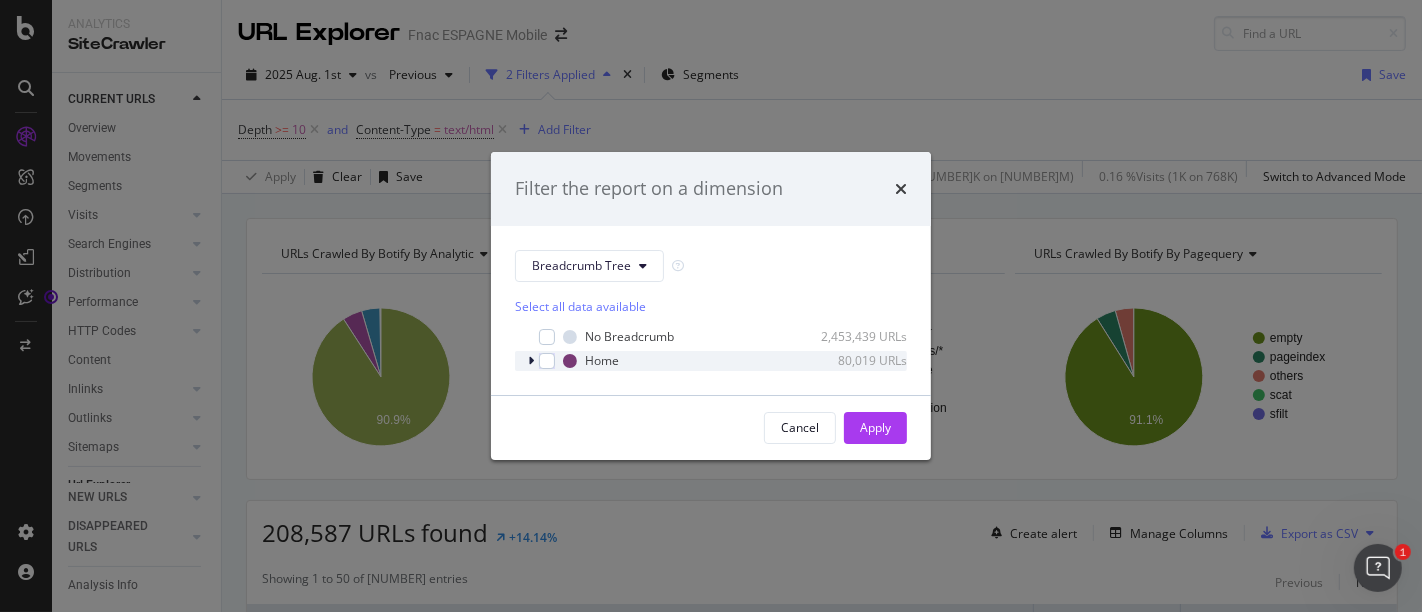click at bounding box center (531, 361) 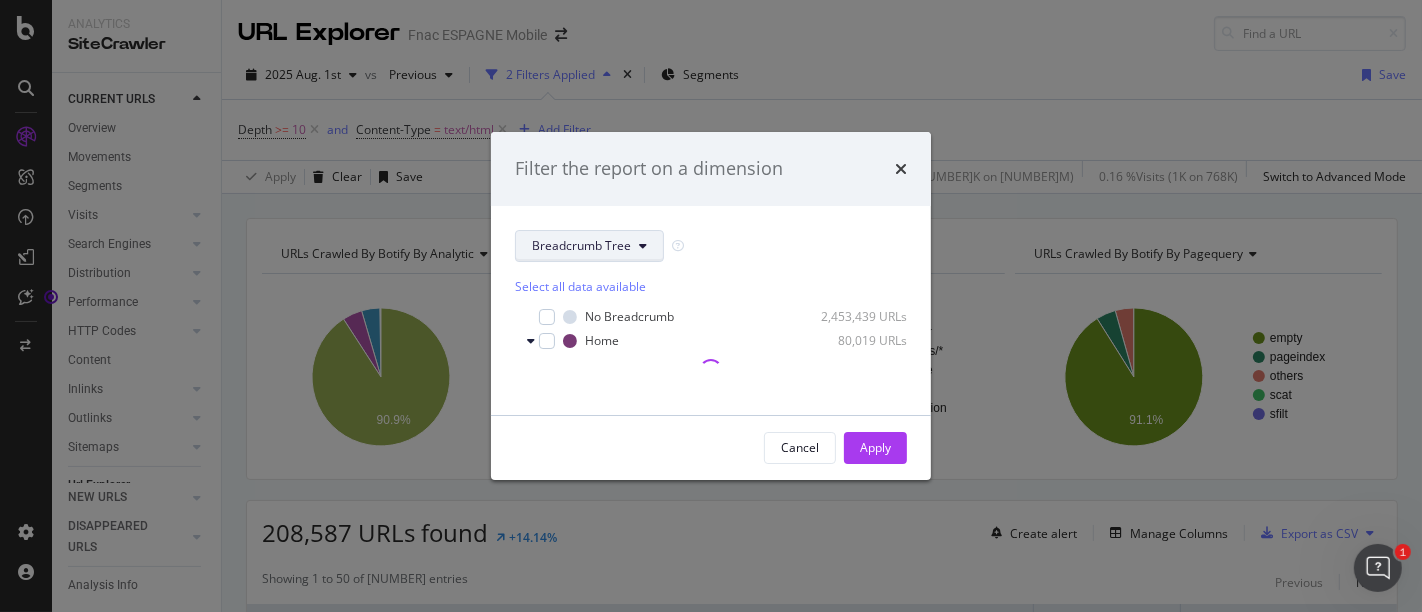 click on "Breadcrumb Tree" at bounding box center (589, 246) 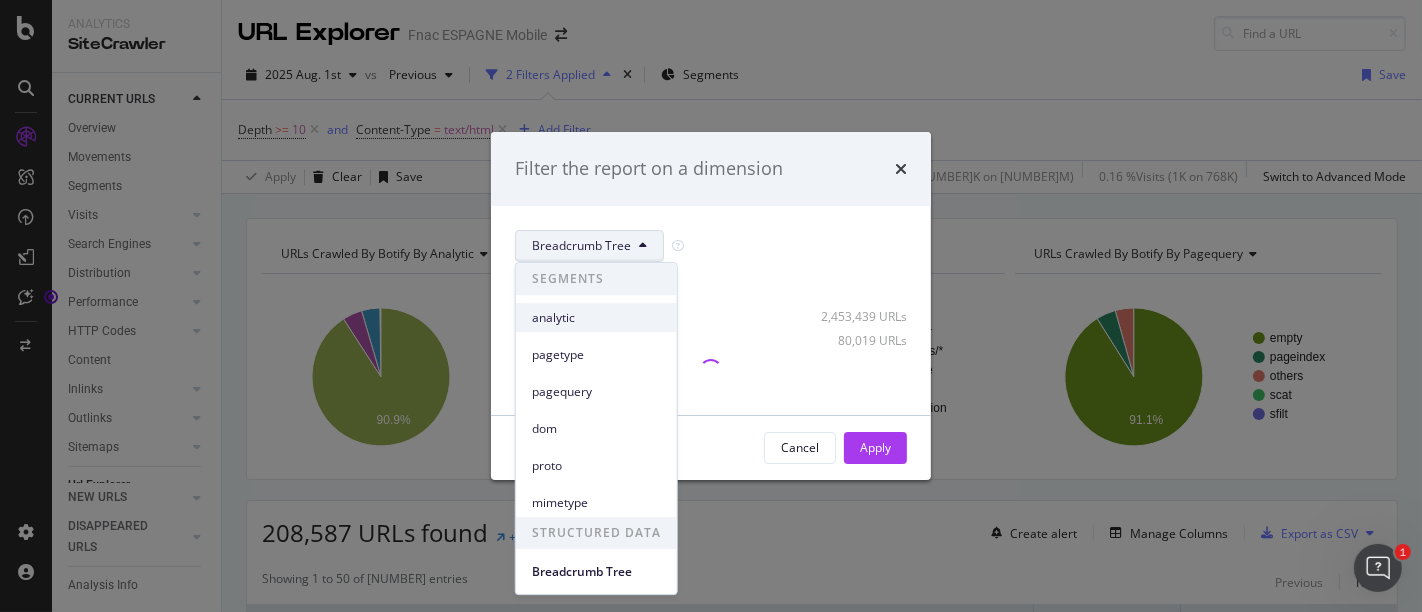 click on "analytic" at bounding box center [596, 318] 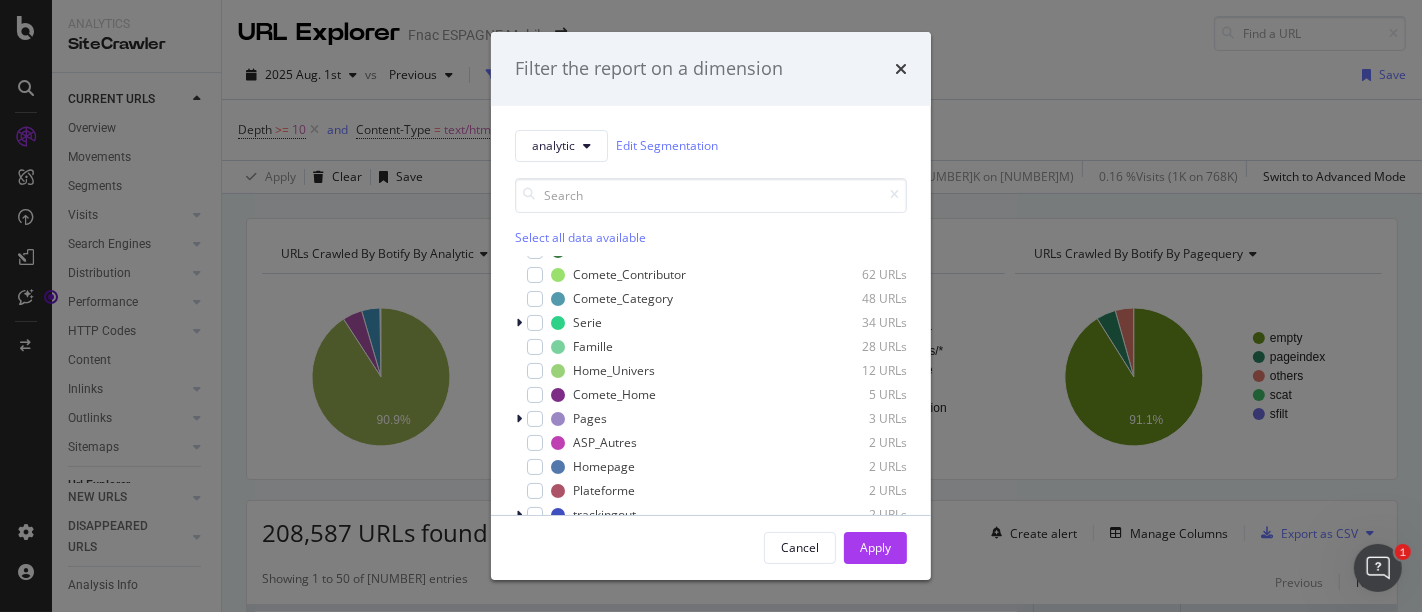 scroll, scrollTop: 0, scrollLeft: 0, axis: both 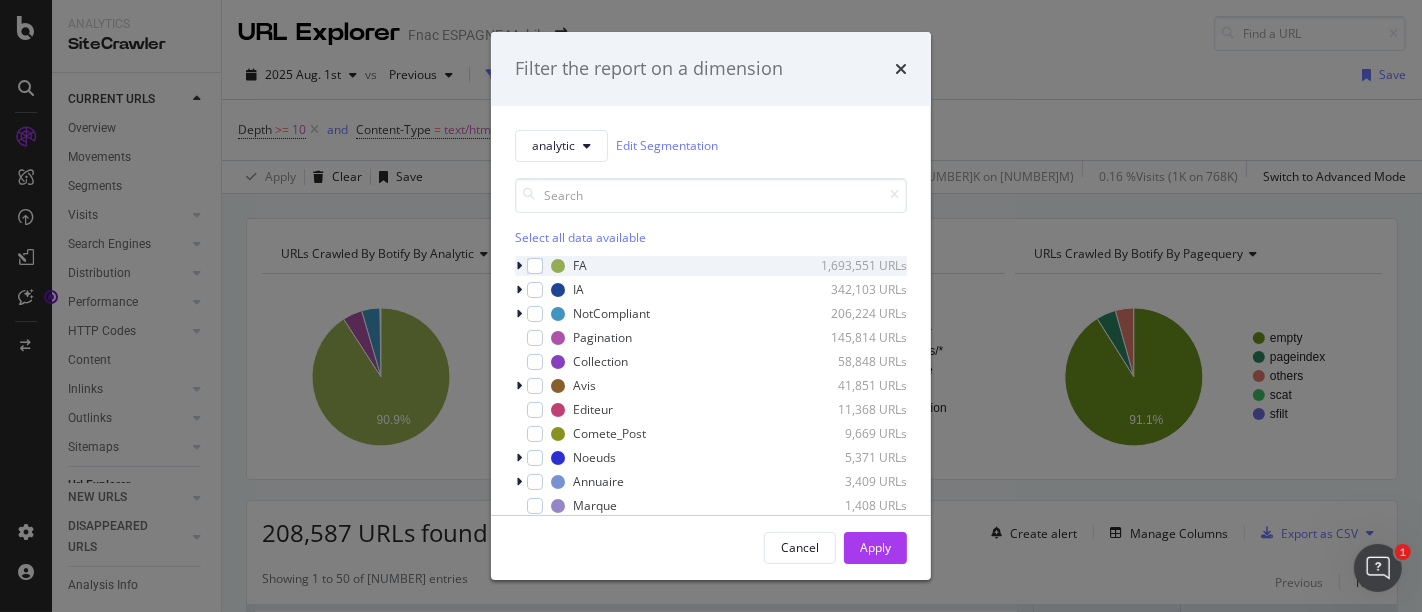 click at bounding box center [521, 266] 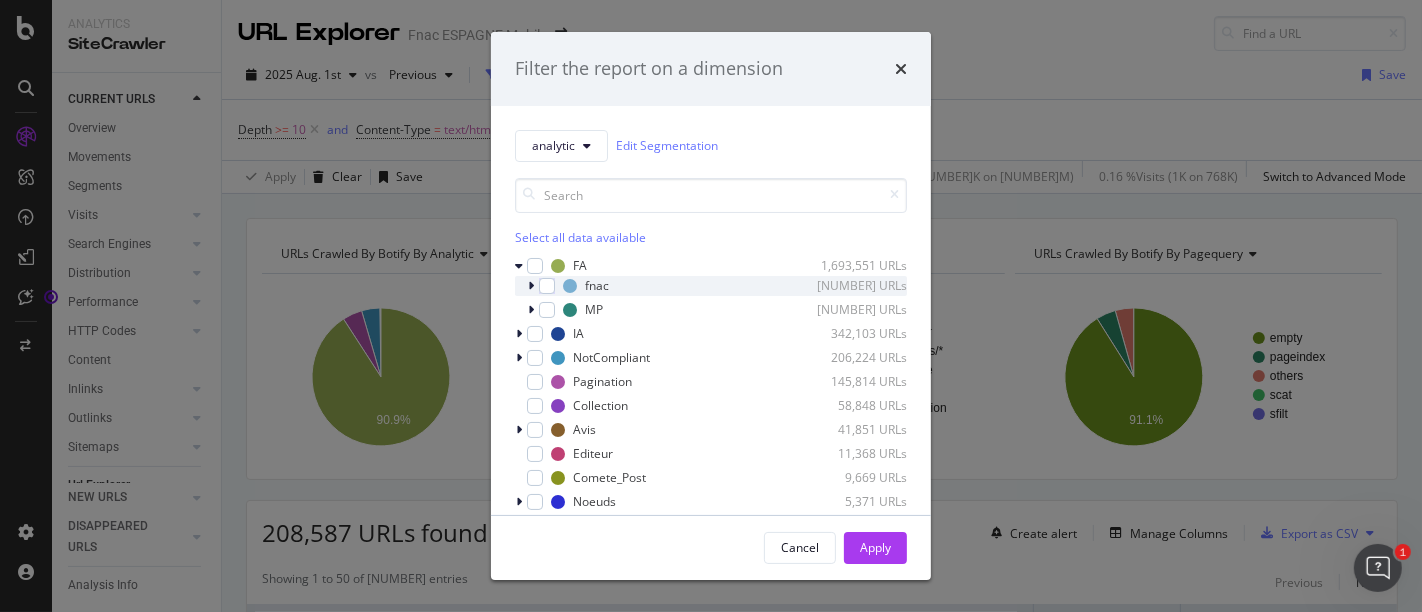 click at bounding box center (531, 286) 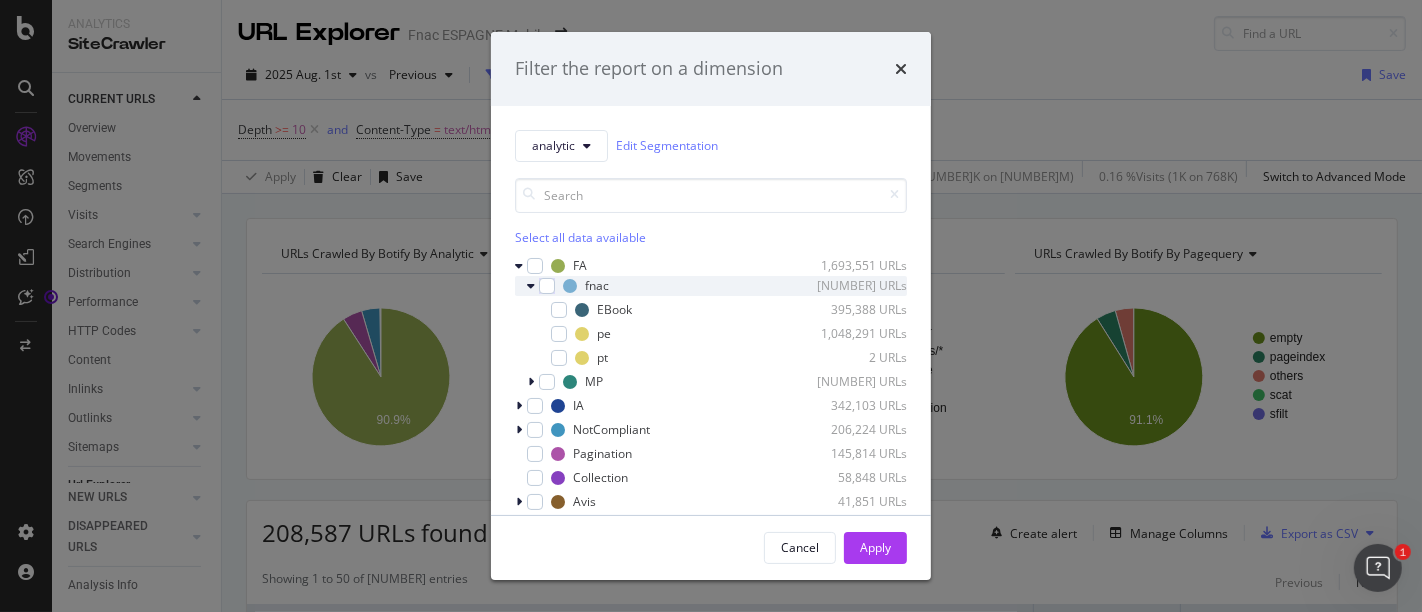 click at bounding box center (531, 286) 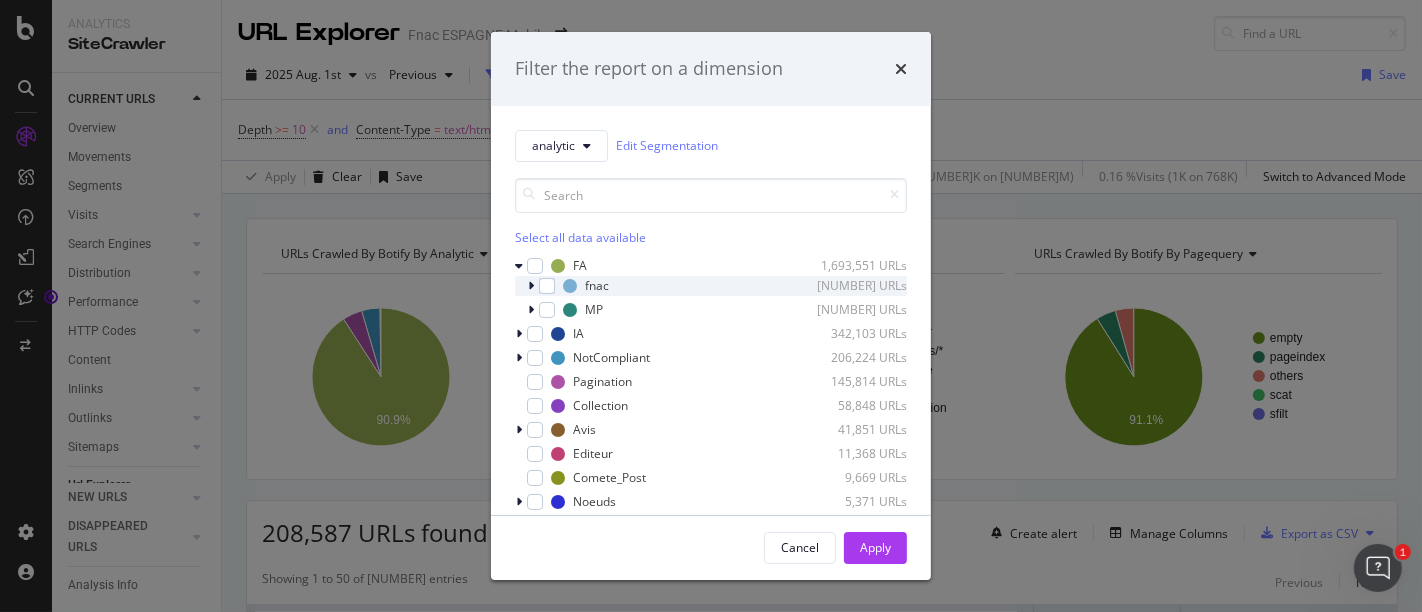 click at bounding box center [531, 286] 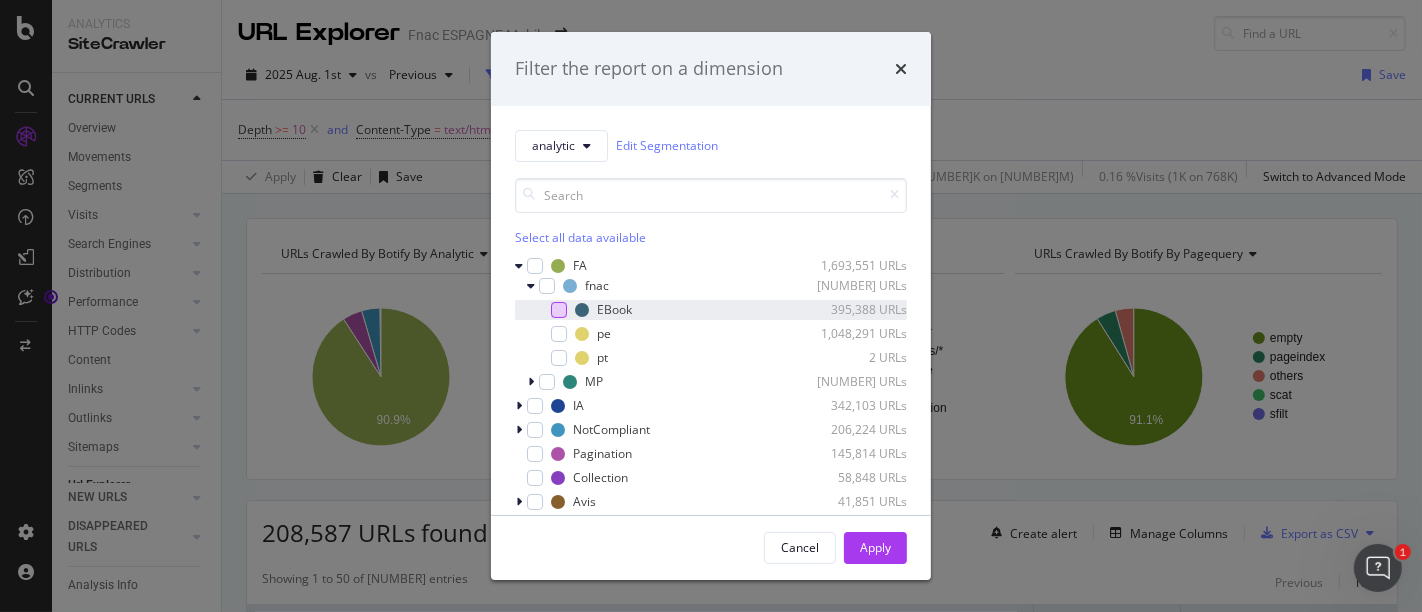 click at bounding box center (559, 310) 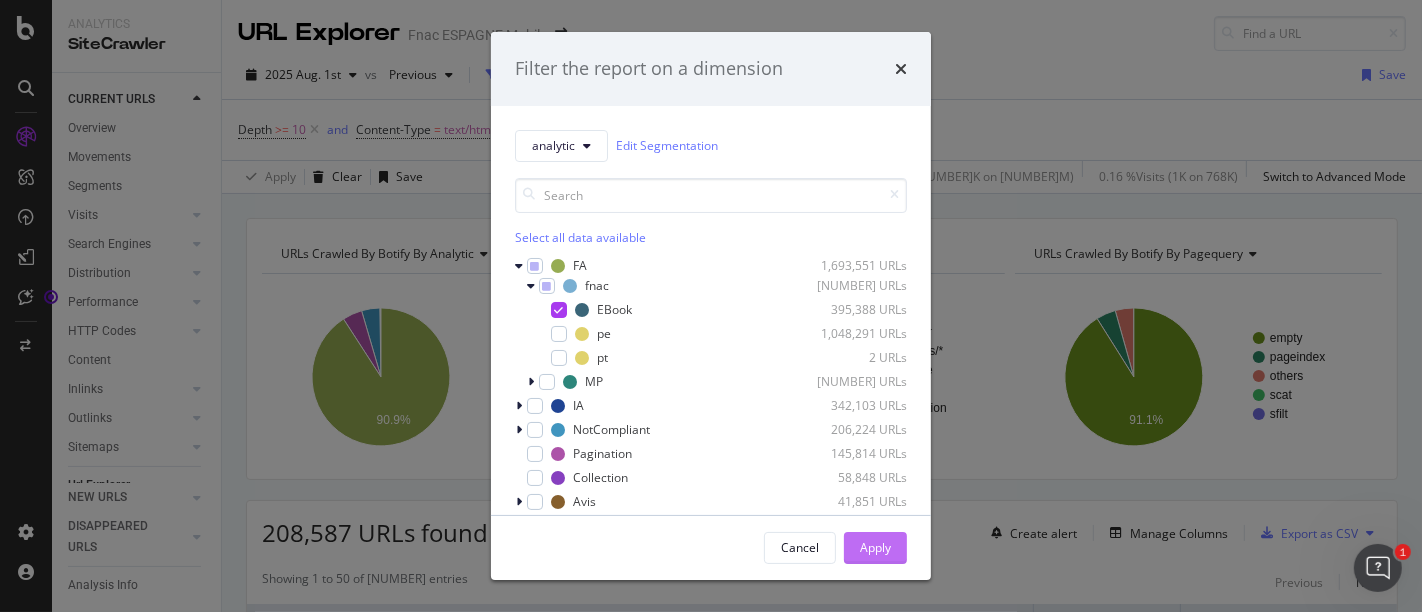 click on "Apply" at bounding box center [875, 548] 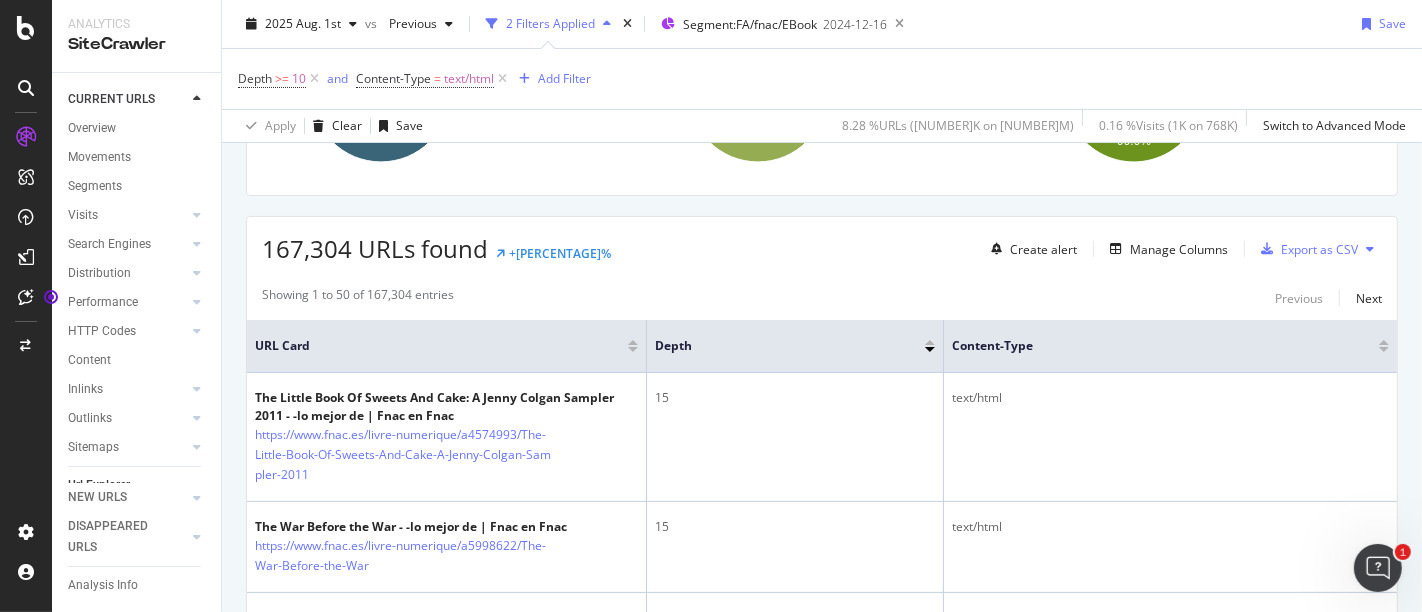 scroll, scrollTop: 285, scrollLeft: 0, axis: vertical 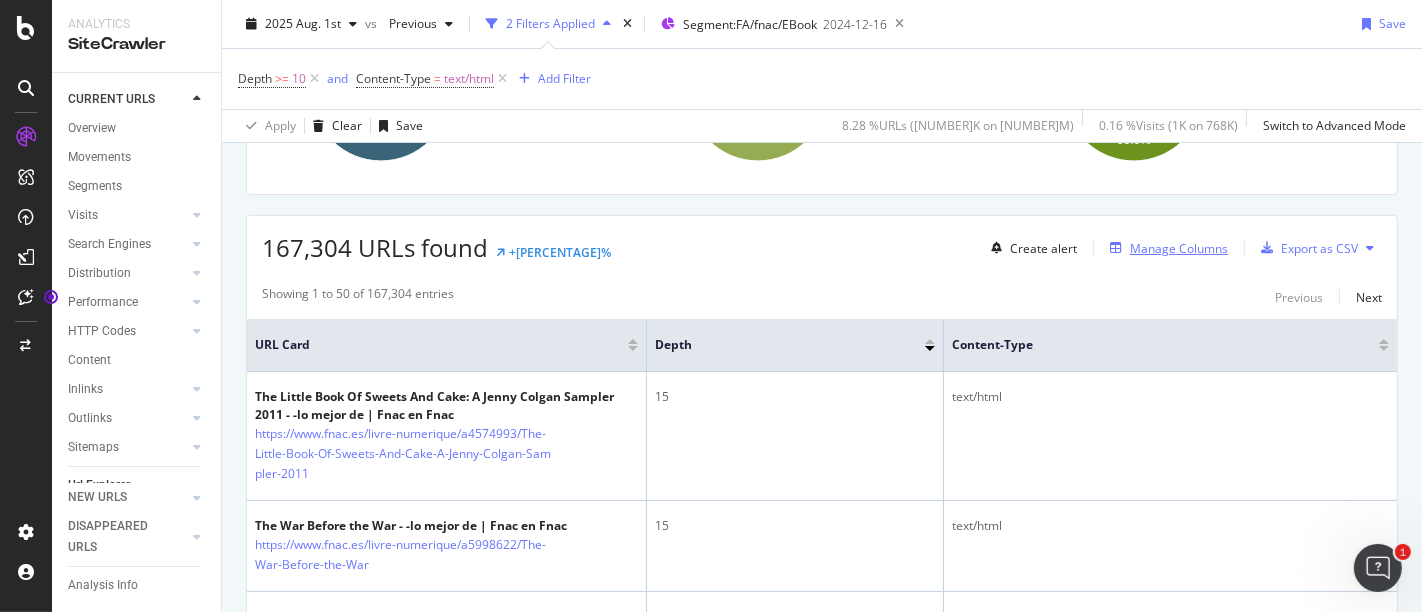 click on "Manage Columns" at bounding box center [1179, 248] 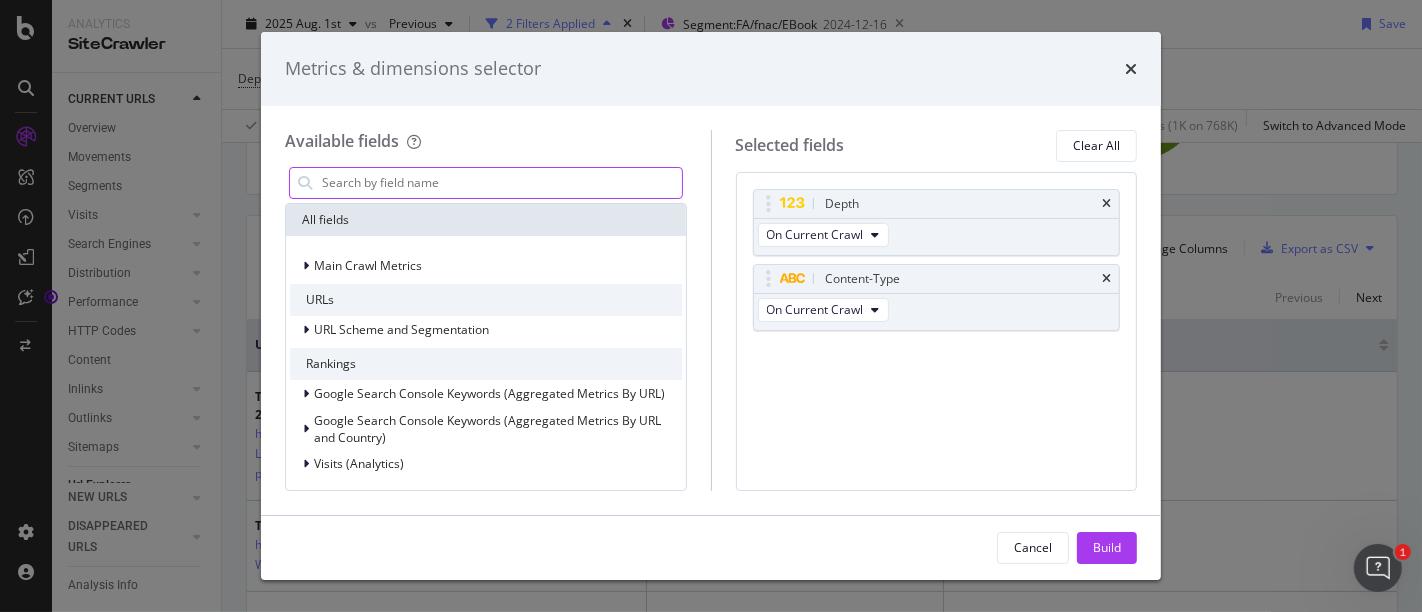 click at bounding box center (501, 183) 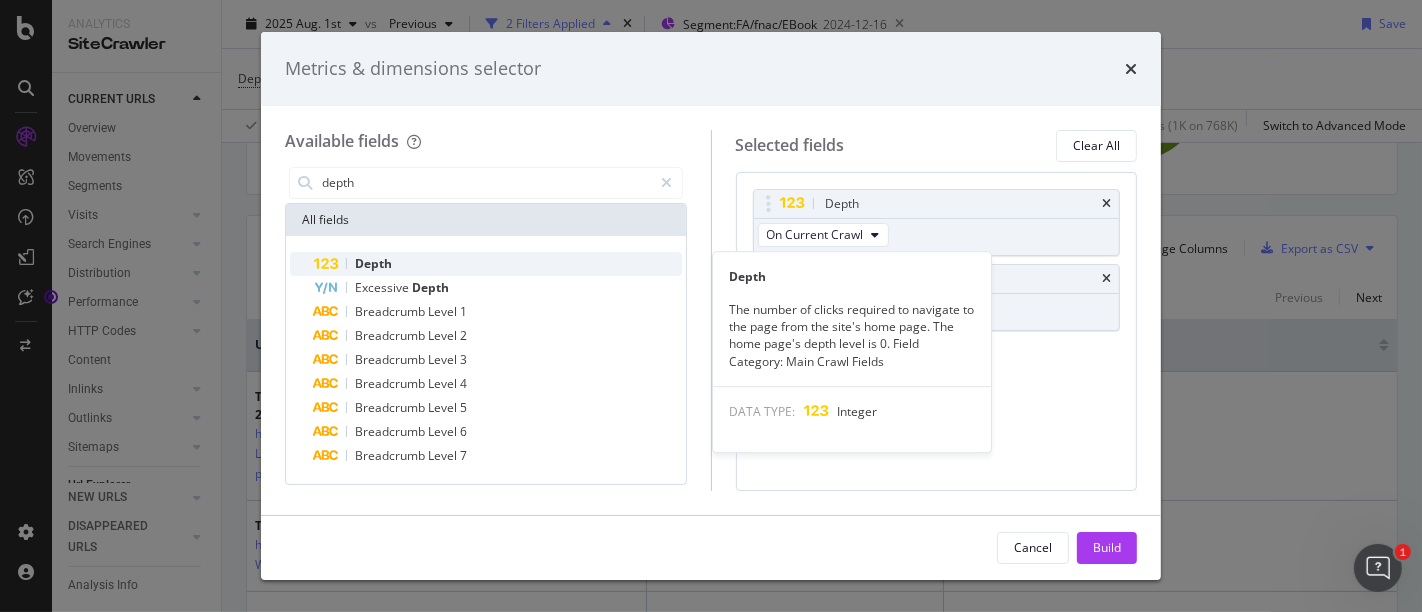 type on "depth" 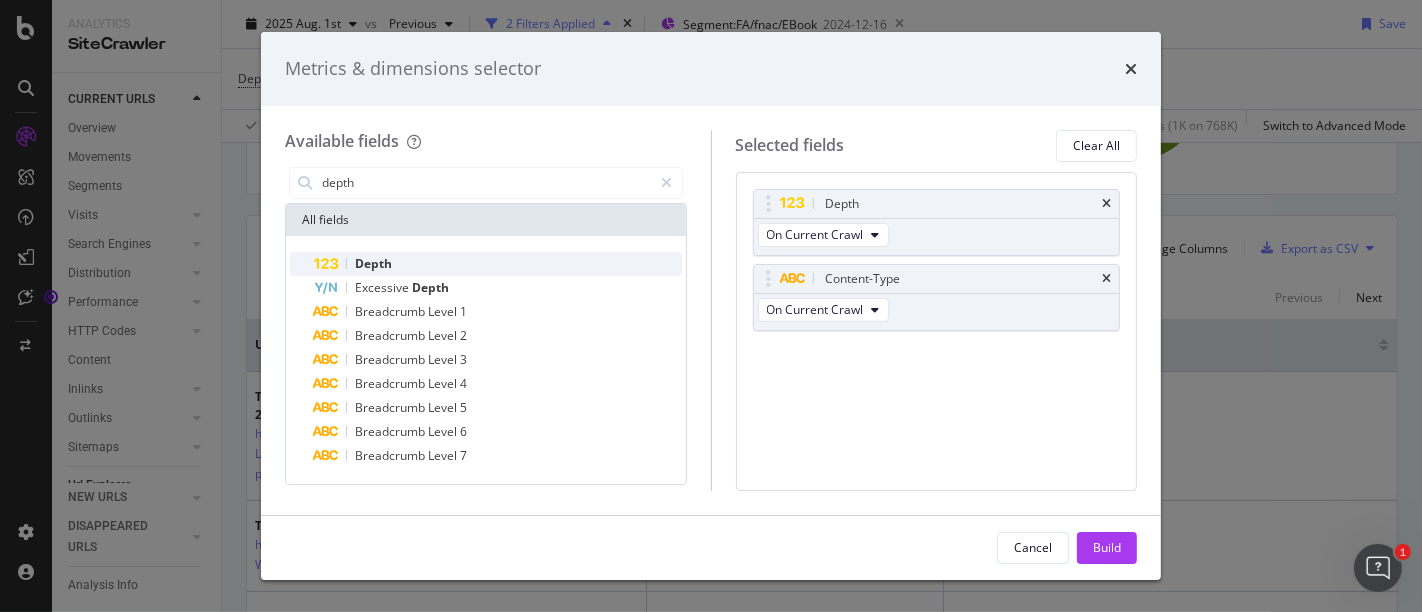 click on "Depth" at bounding box center [498, 264] 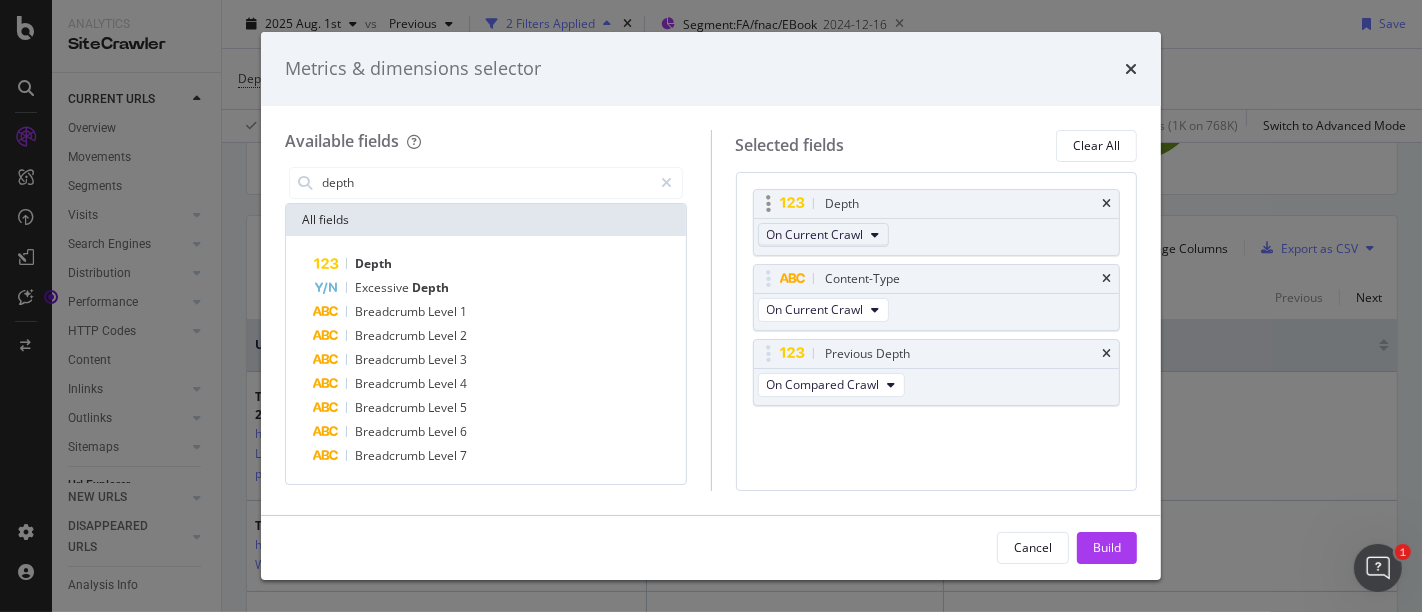 click on "On Current Crawl" at bounding box center (815, 234) 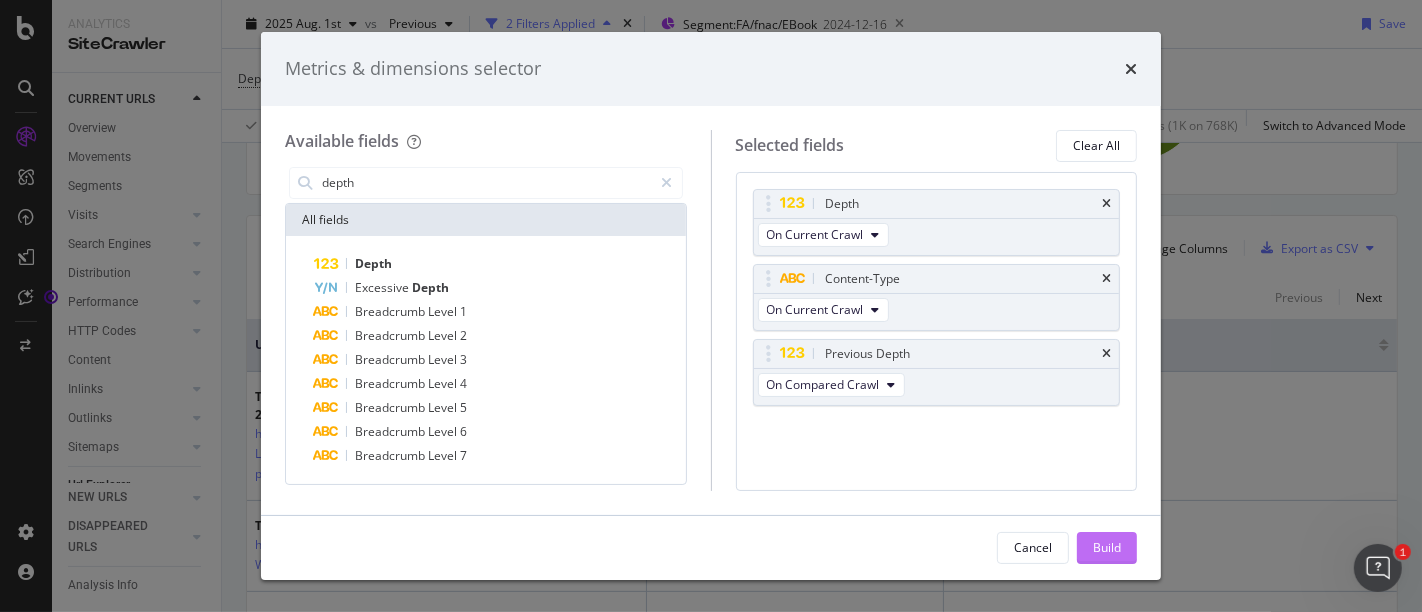 click on "Build" at bounding box center (1107, 547) 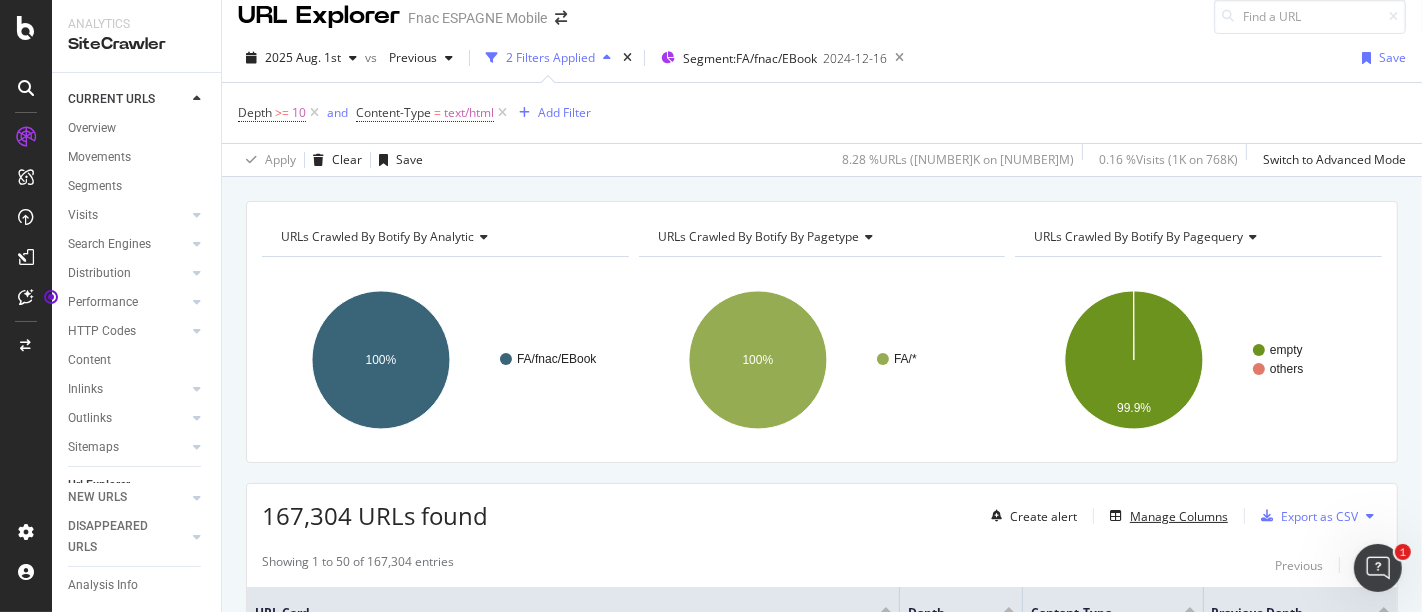 scroll, scrollTop: 0, scrollLeft: 0, axis: both 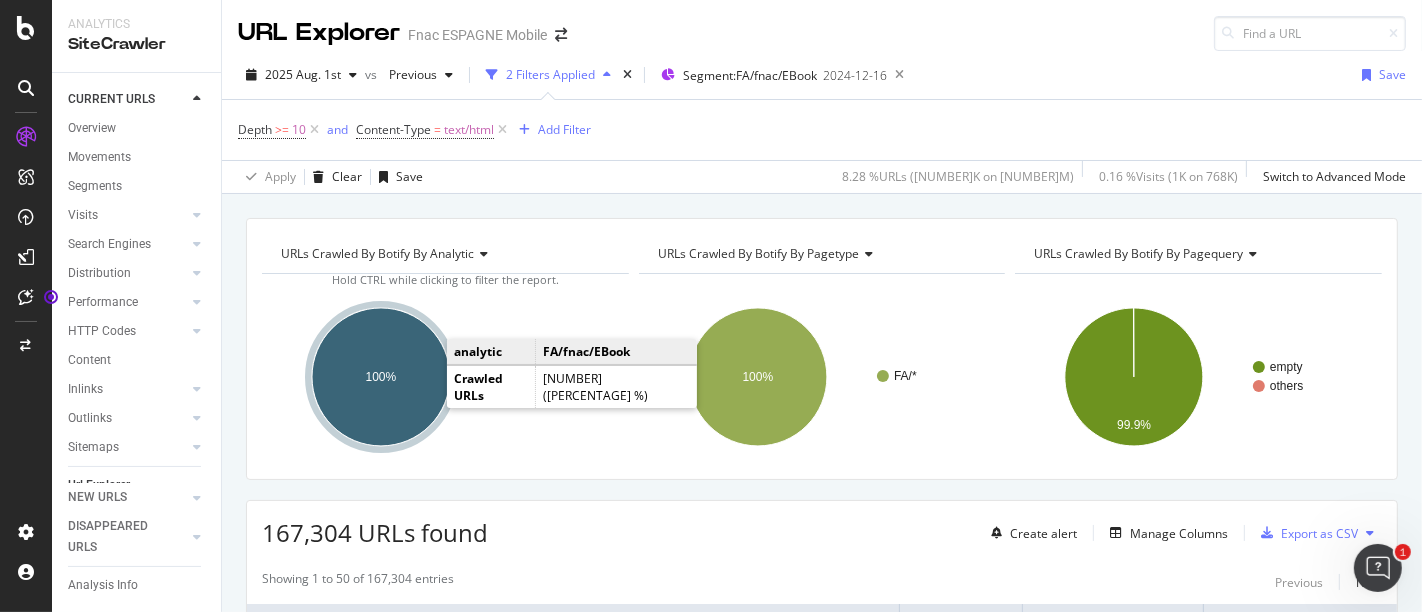 click 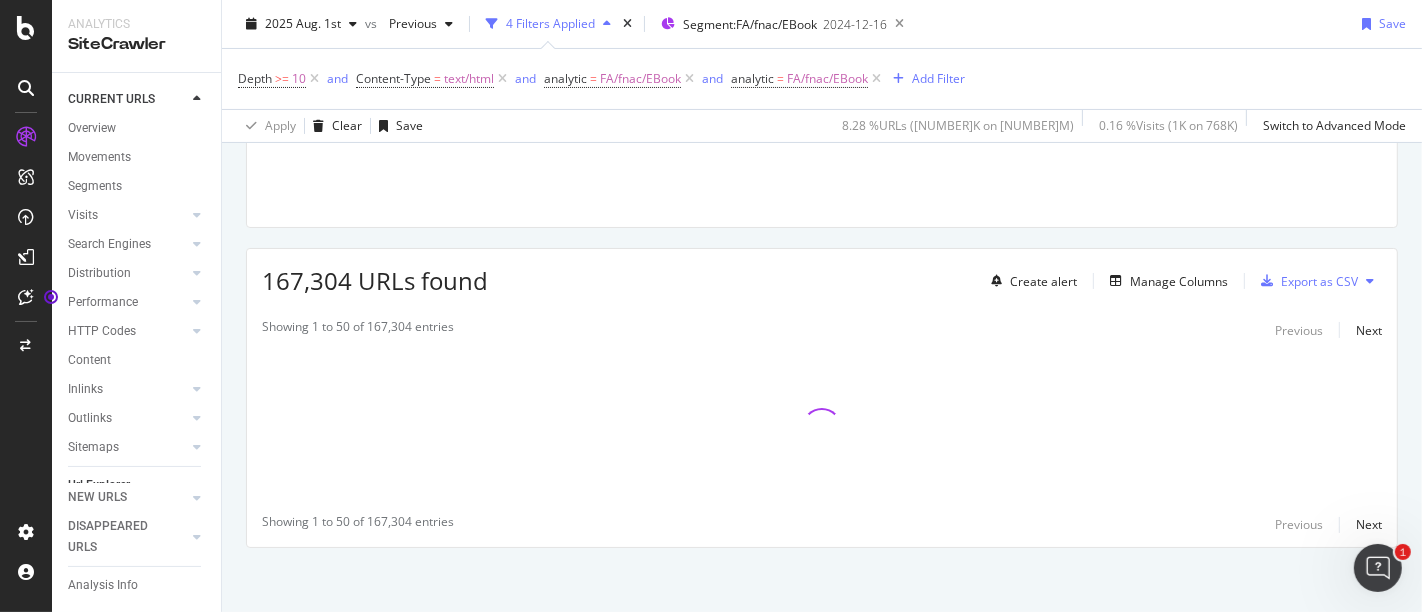 scroll, scrollTop: 0, scrollLeft: 0, axis: both 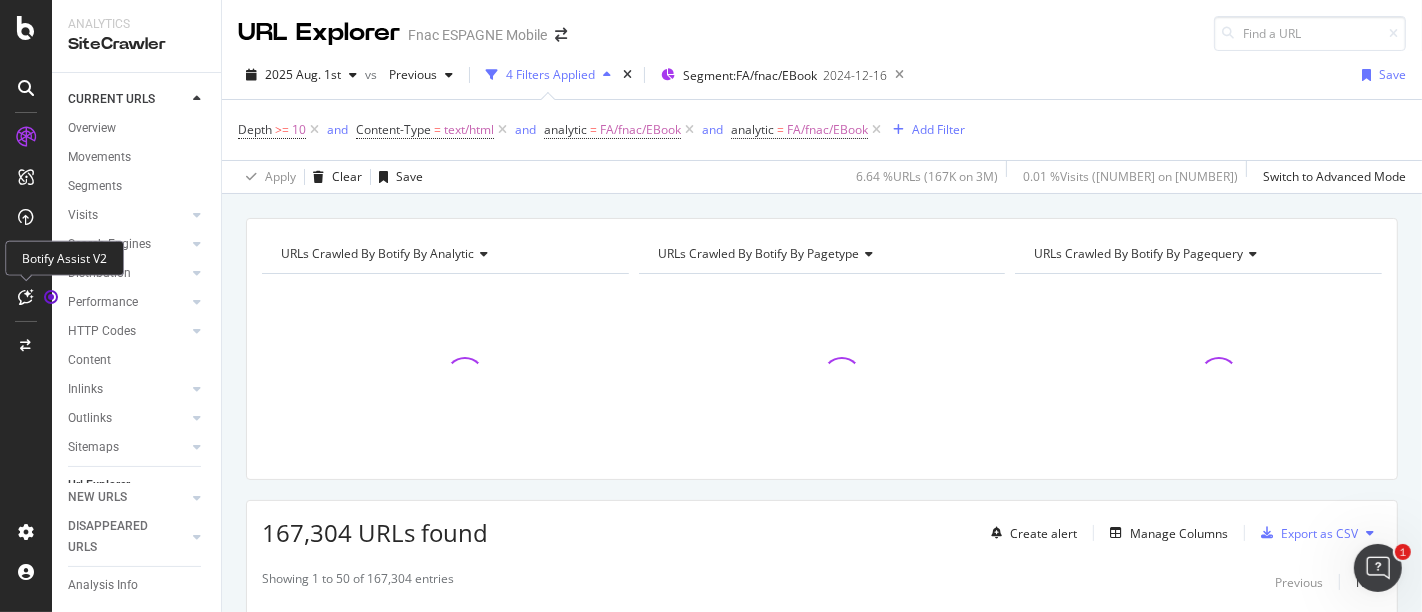 click at bounding box center (26, 297) 